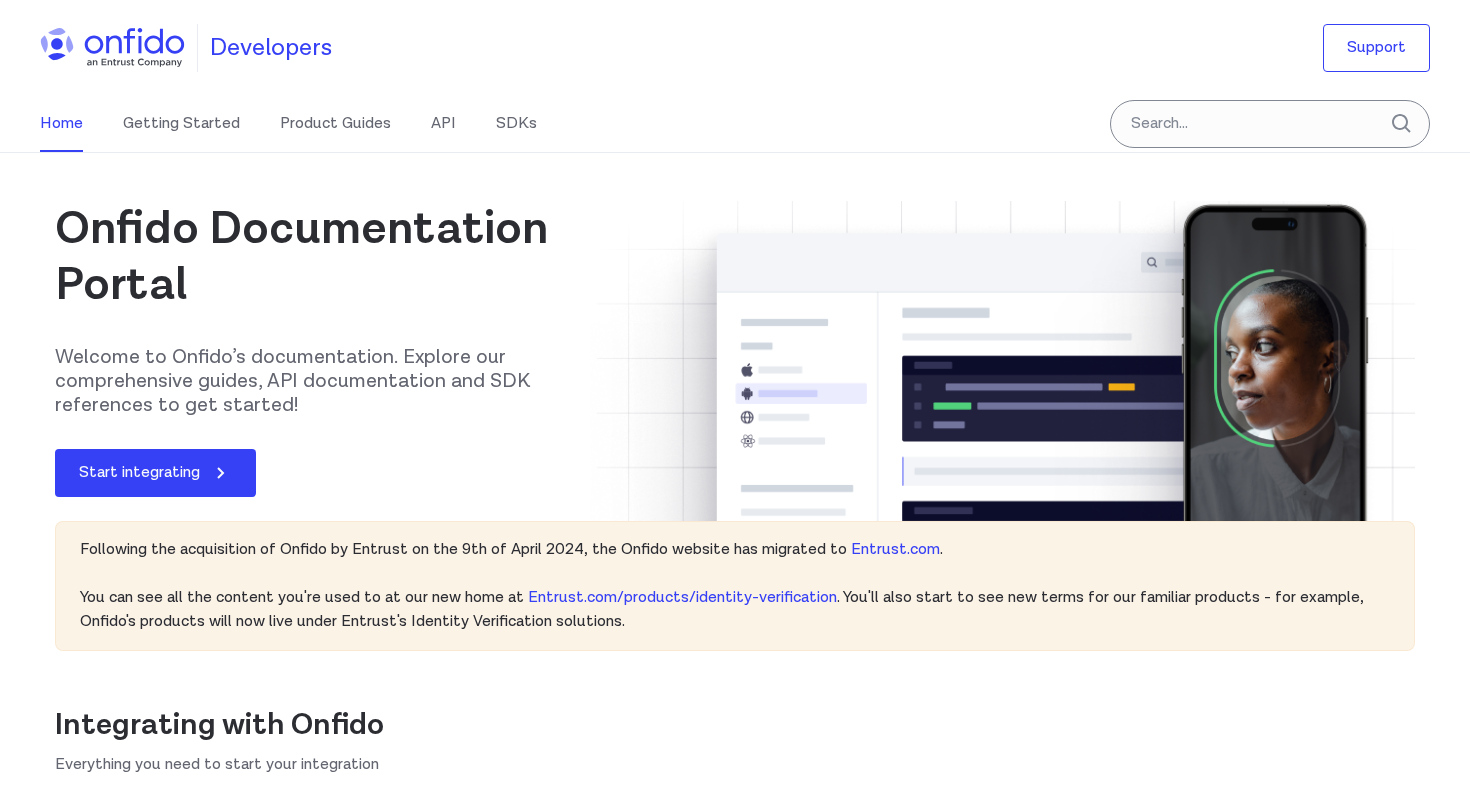scroll, scrollTop: 271, scrollLeft: 0, axis: vertical 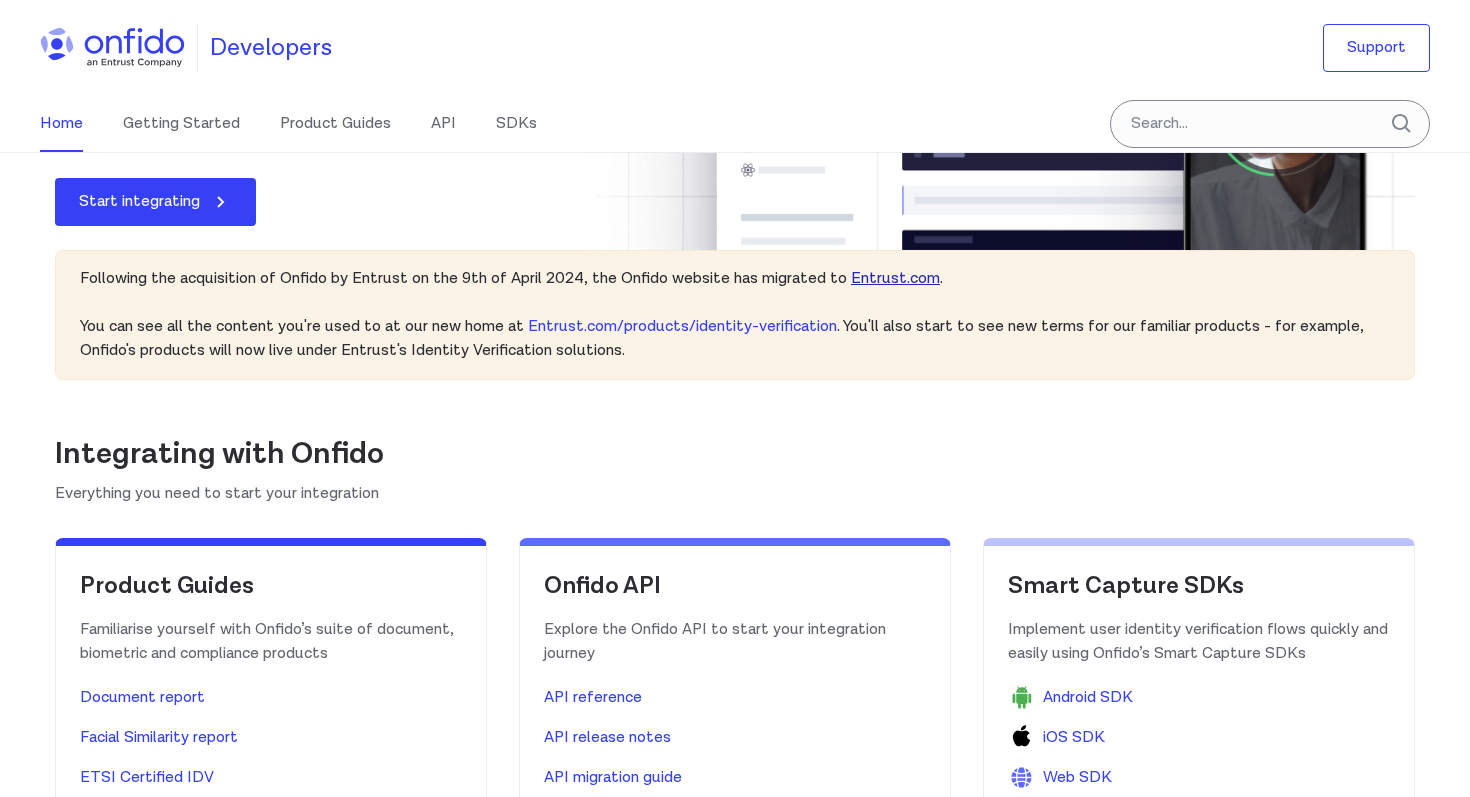 click on "Entrust.com" at bounding box center (895, 278) 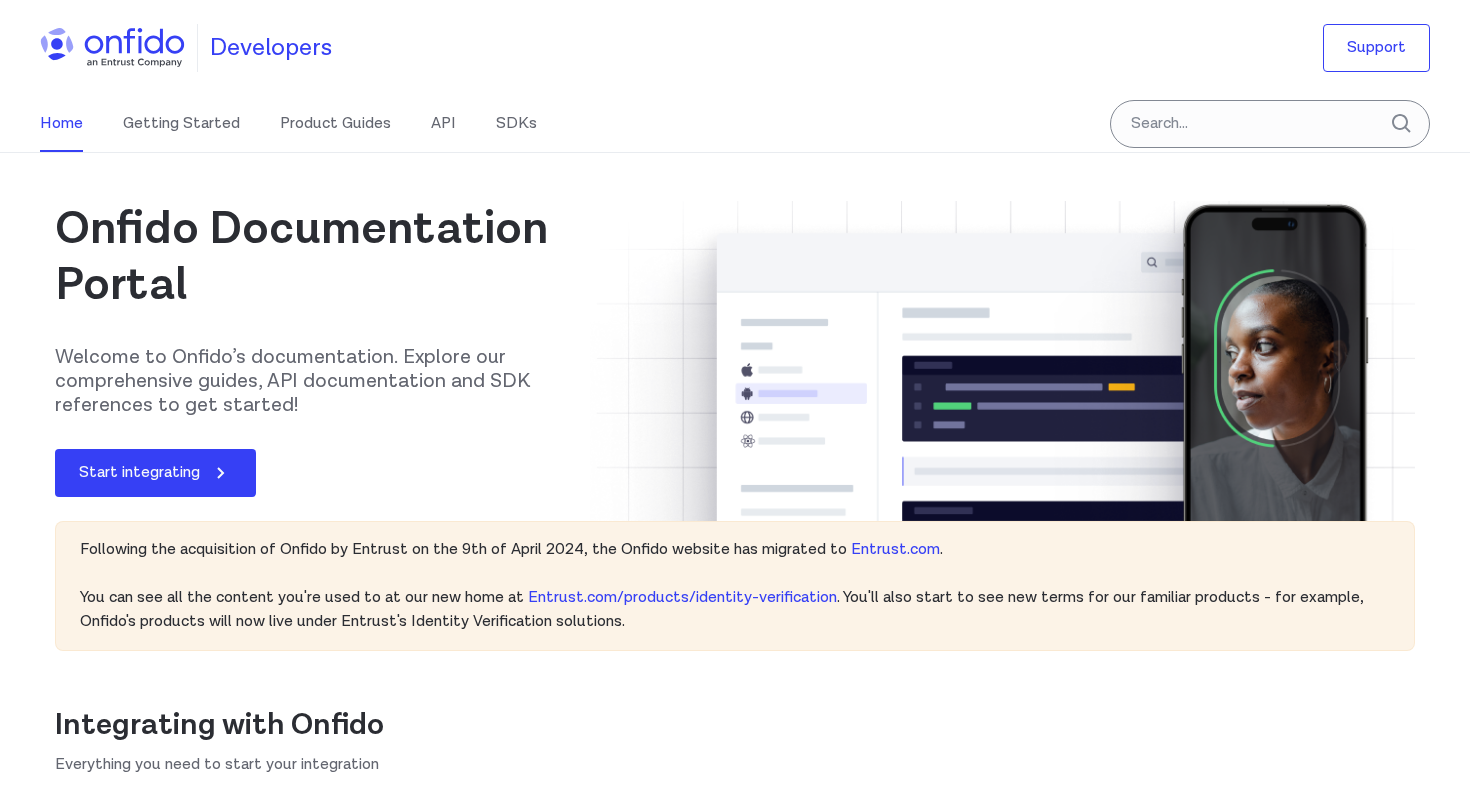 scroll, scrollTop: 269, scrollLeft: 0, axis: vertical 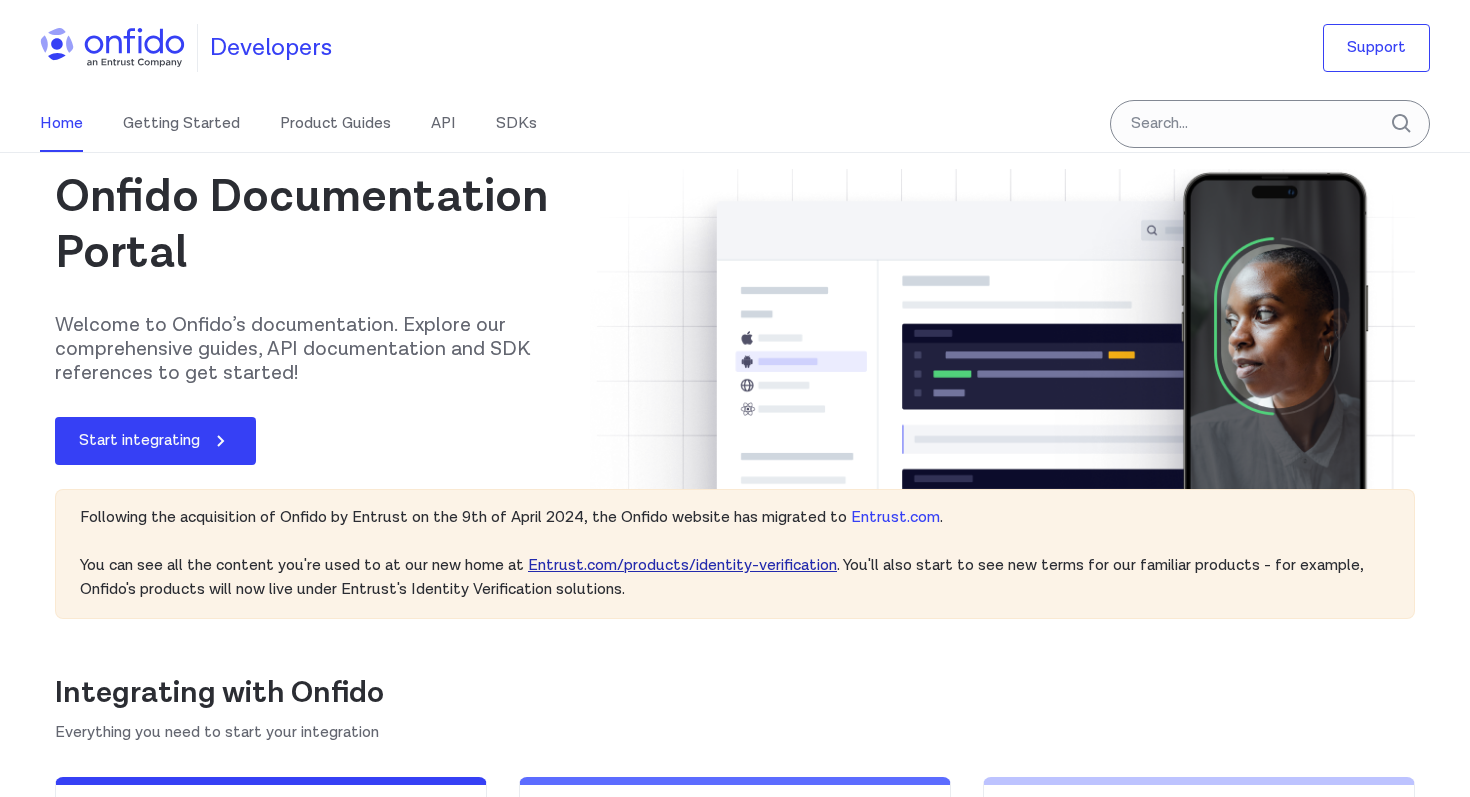 click on "Entrust.com/products/identity-verification" at bounding box center [682, 565] 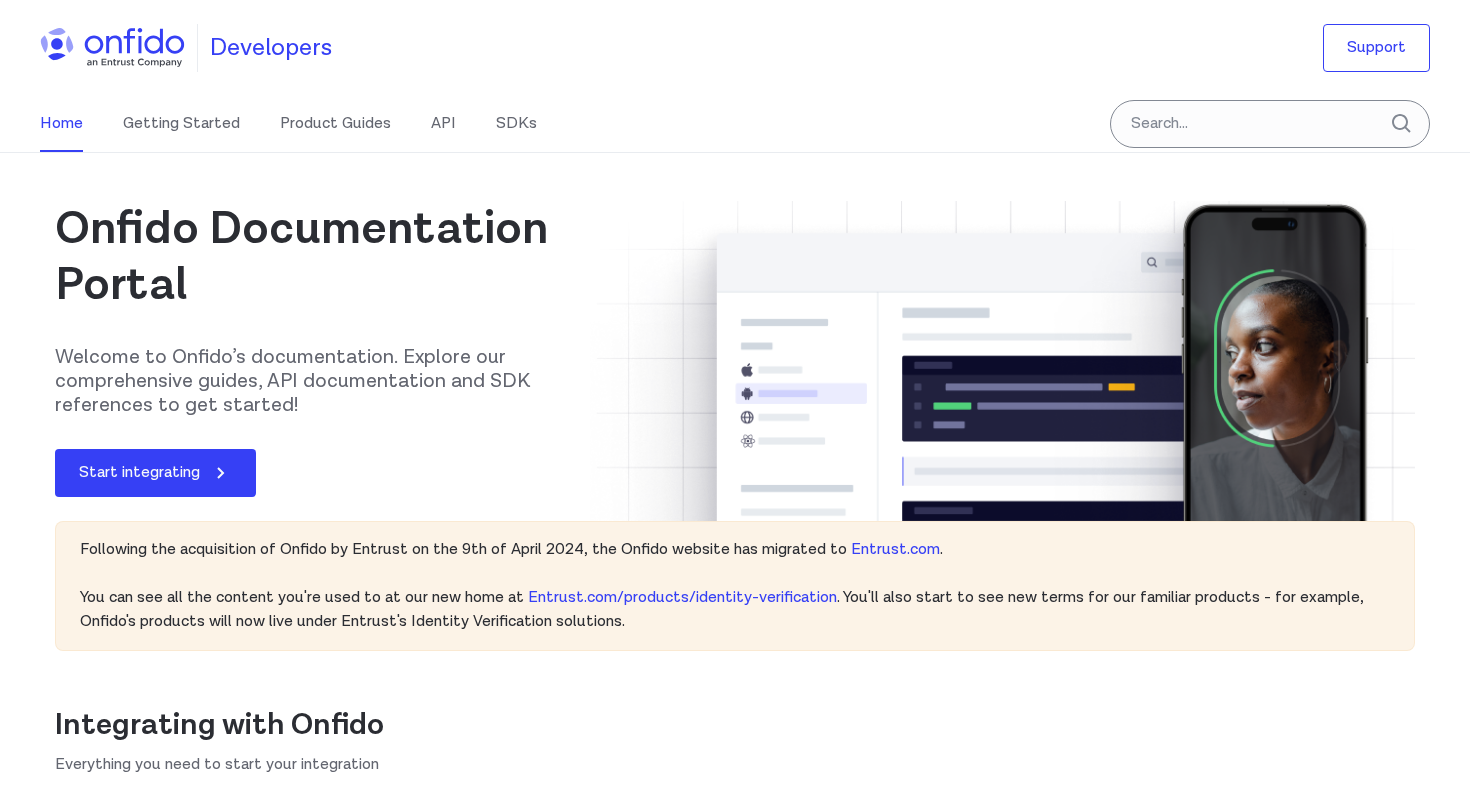 scroll, scrollTop: 32, scrollLeft: 0, axis: vertical 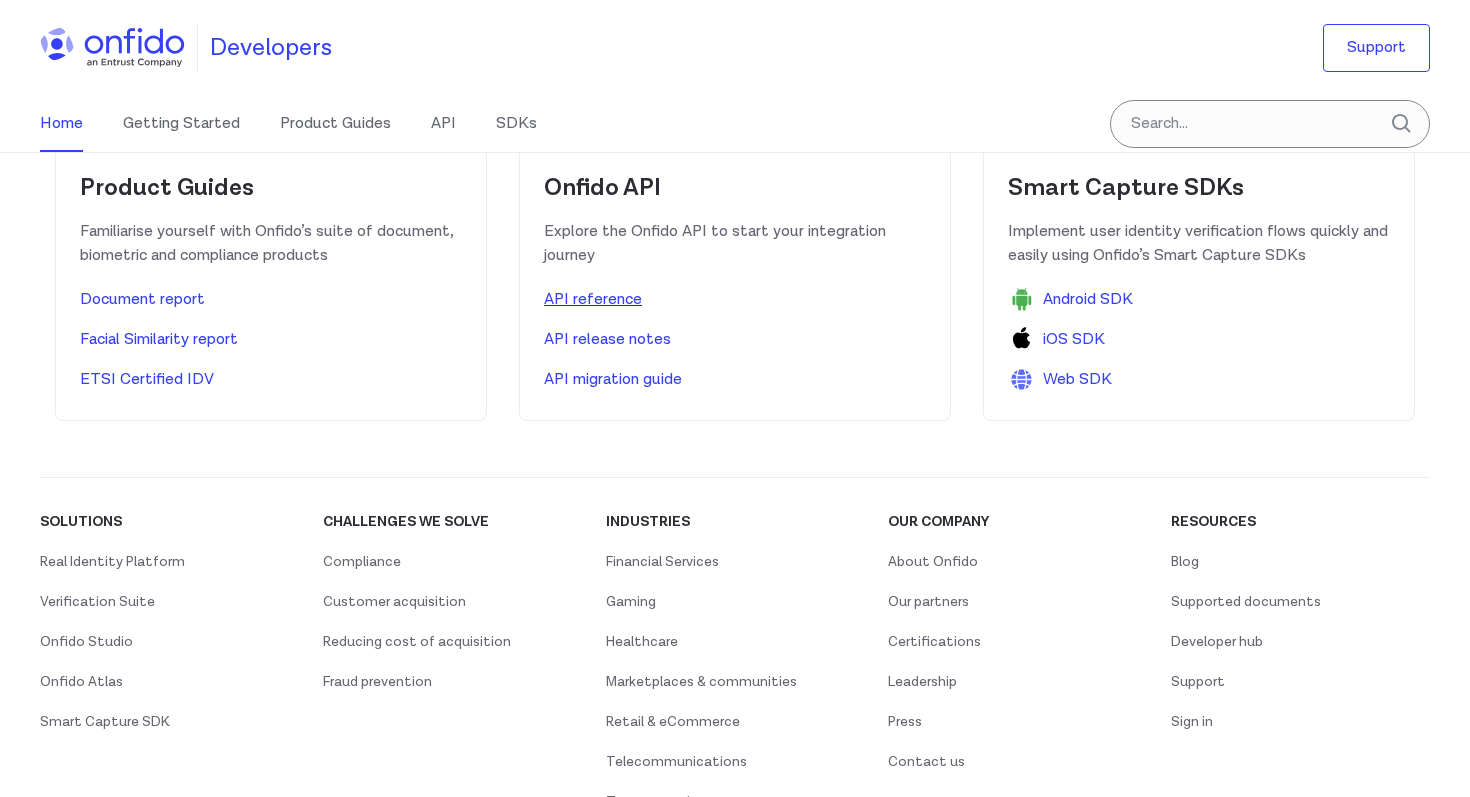 click on "API reference" at bounding box center (593, 300) 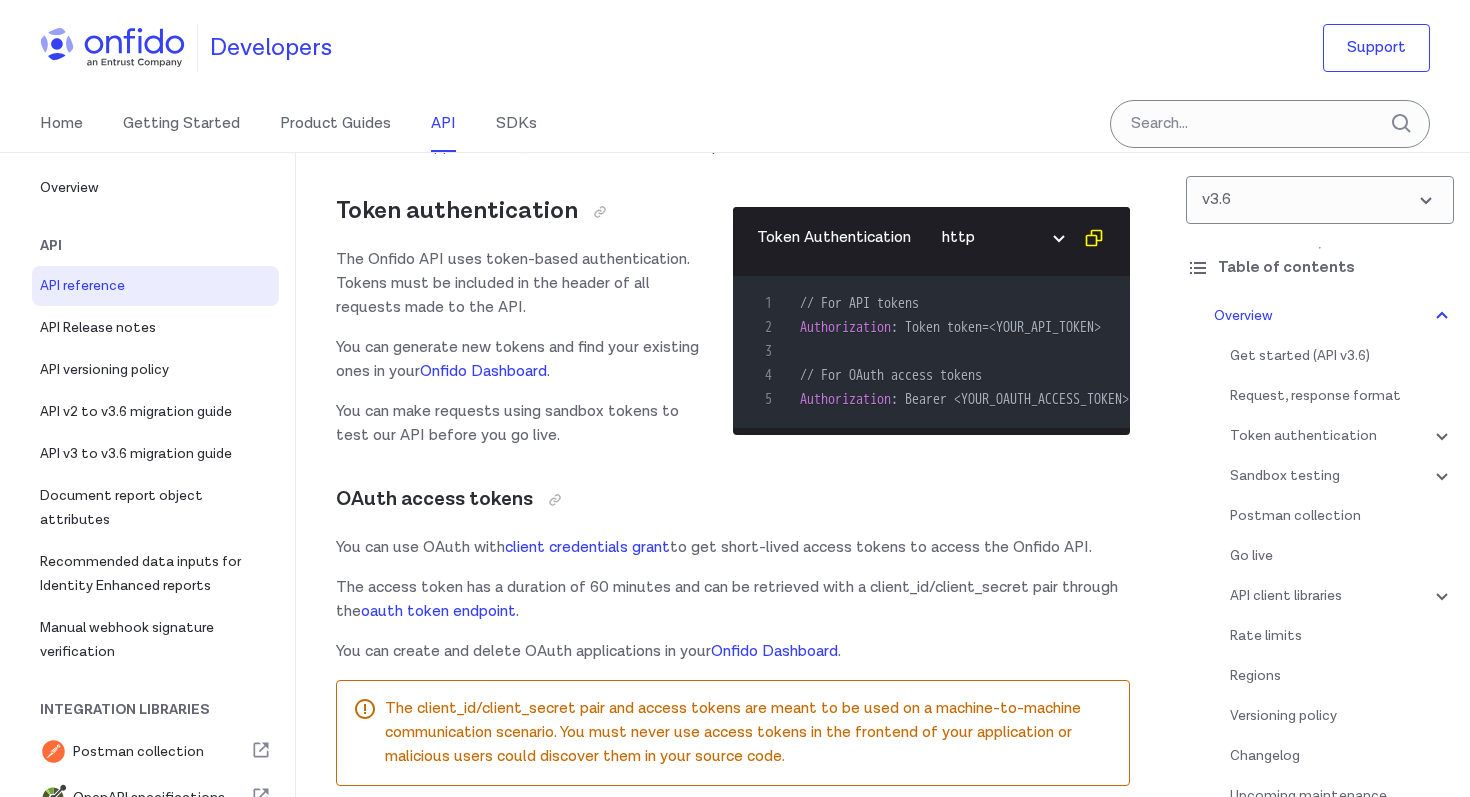 scroll, scrollTop: 0, scrollLeft: 0, axis: both 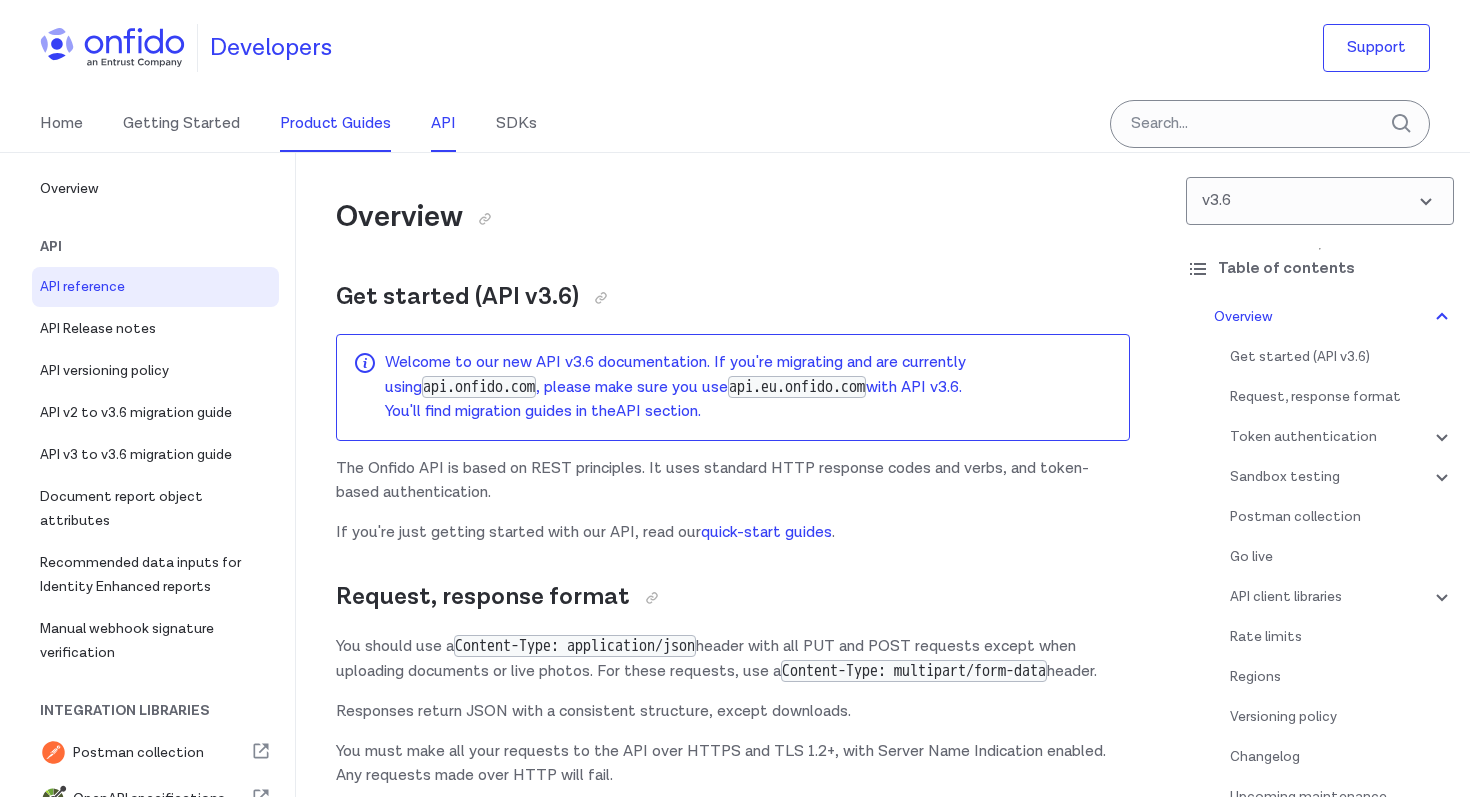 click on "Product Guides" at bounding box center (335, 124) 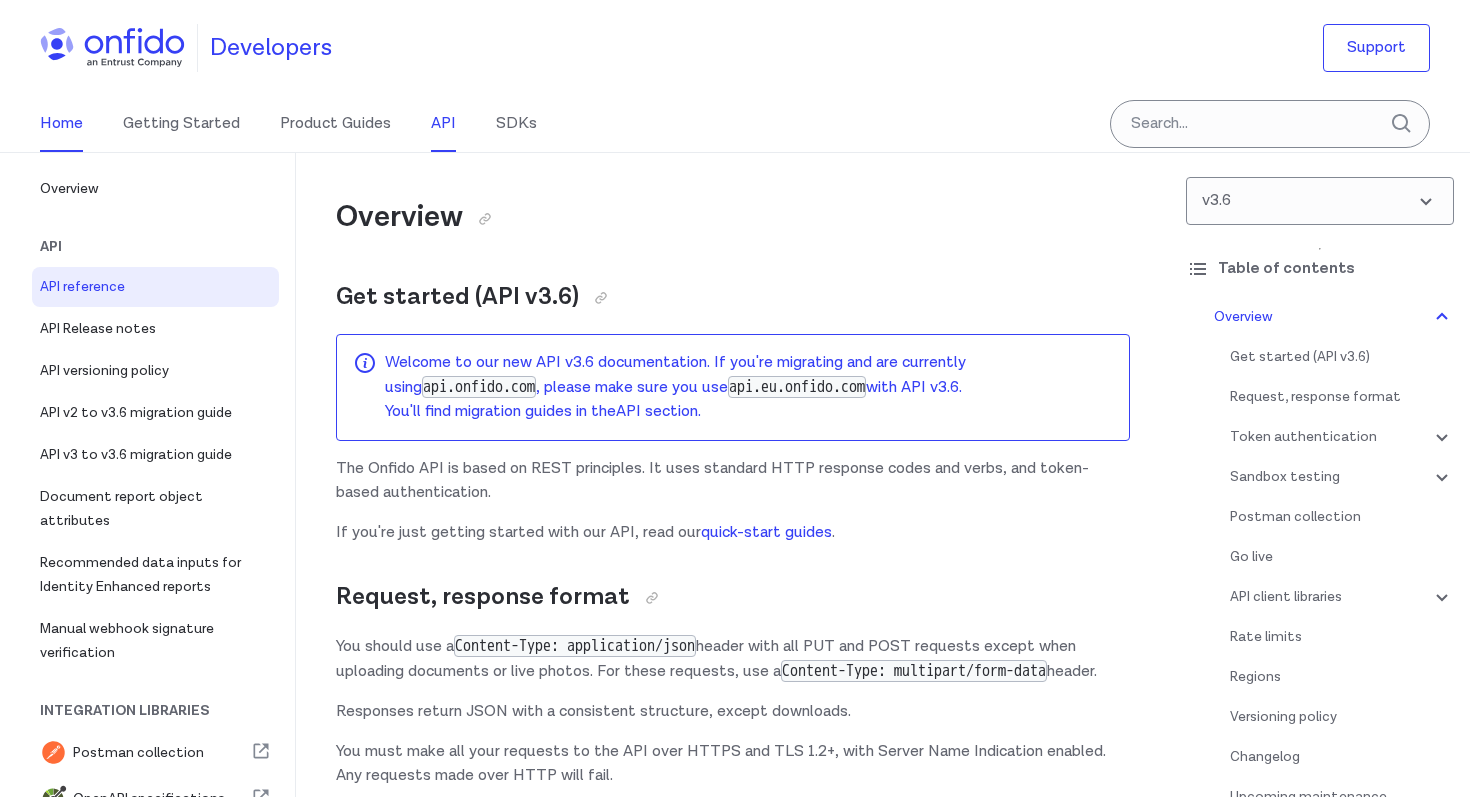 click on "Home" at bounding box center (61, 124) 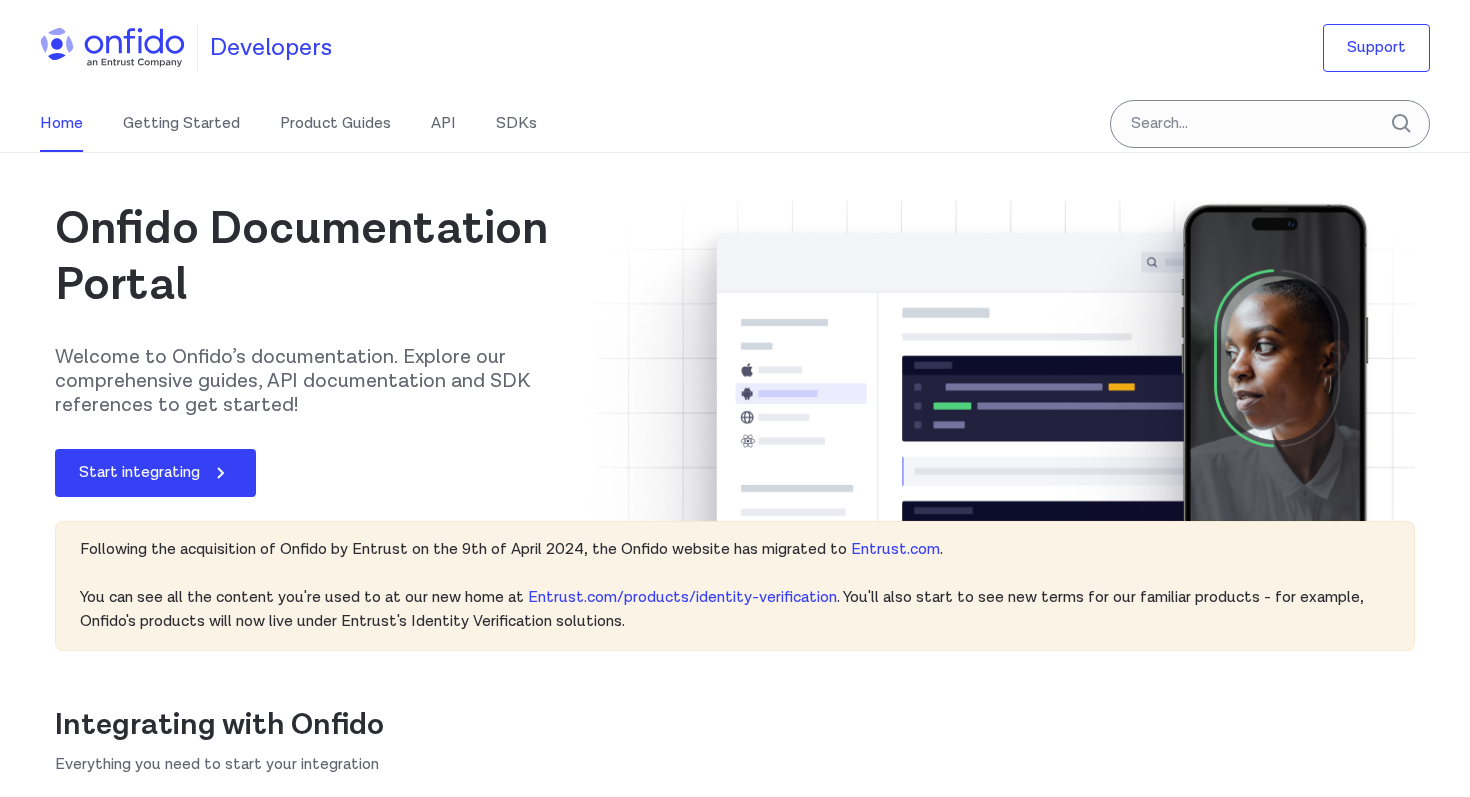 scroll, scrollTop: 0, scrollLeft: 0, axis: both 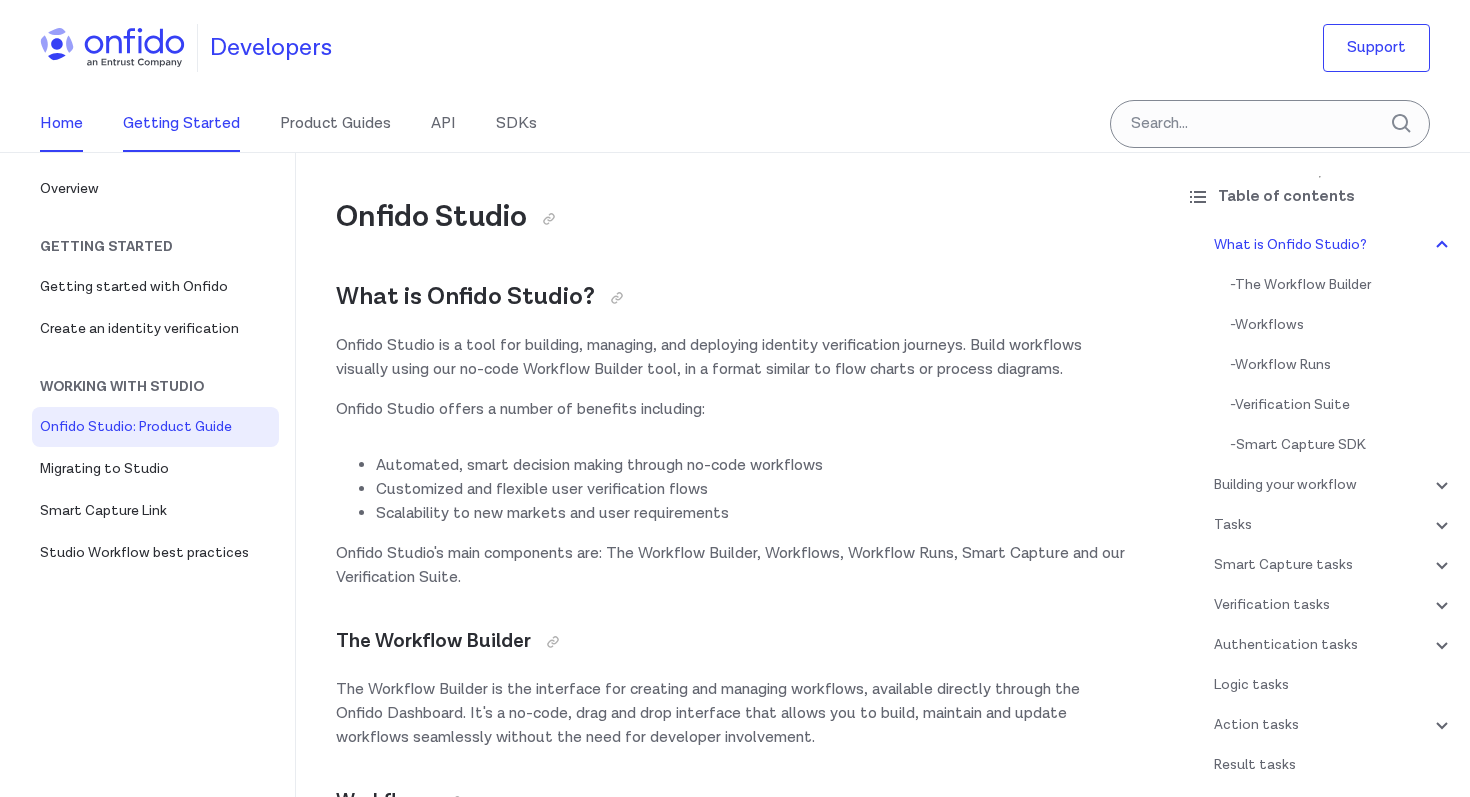 click on "Home" at bounding box center [61, 124] 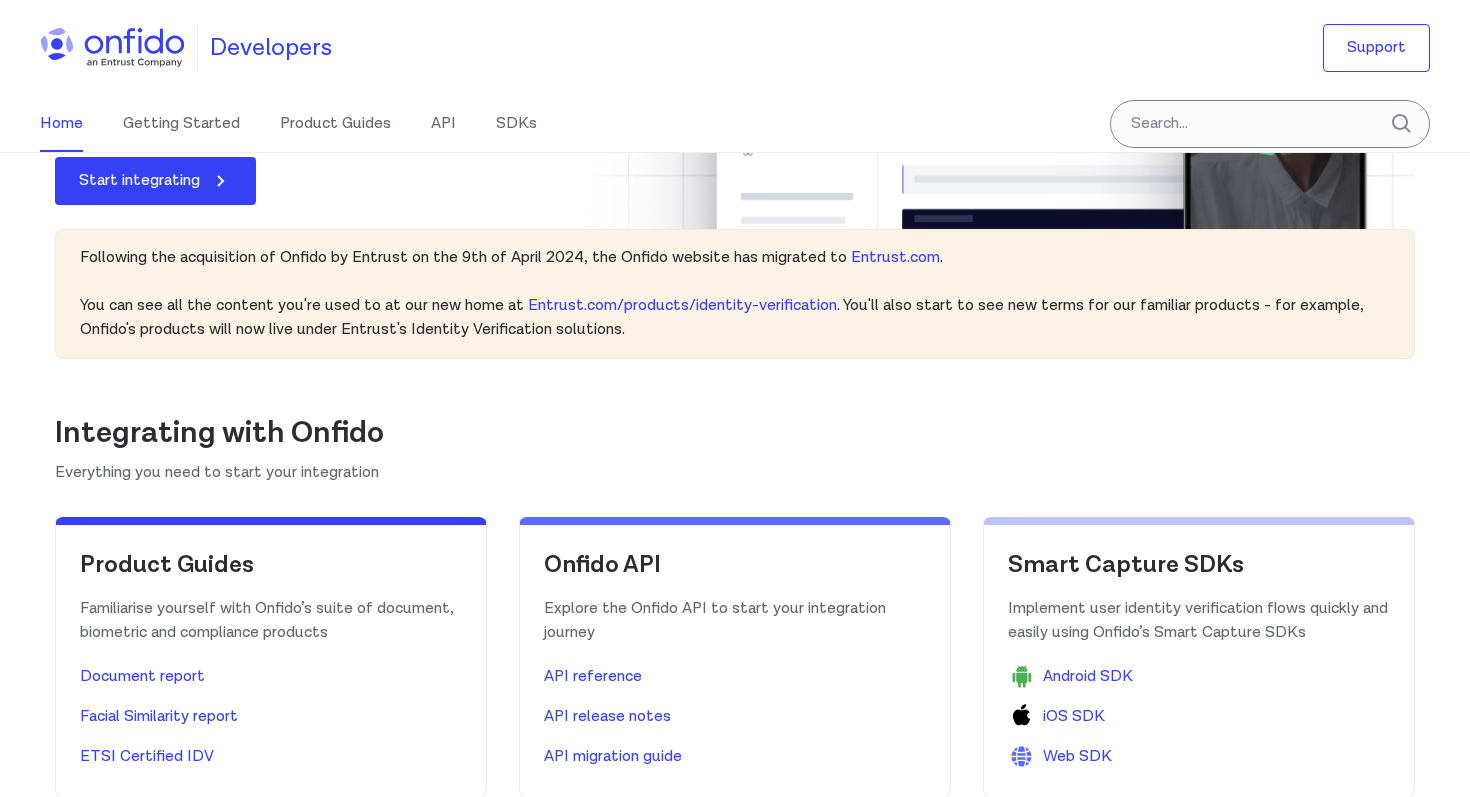 scroll, scrollTop: 633, scrollLeft: 0, axis: vertical 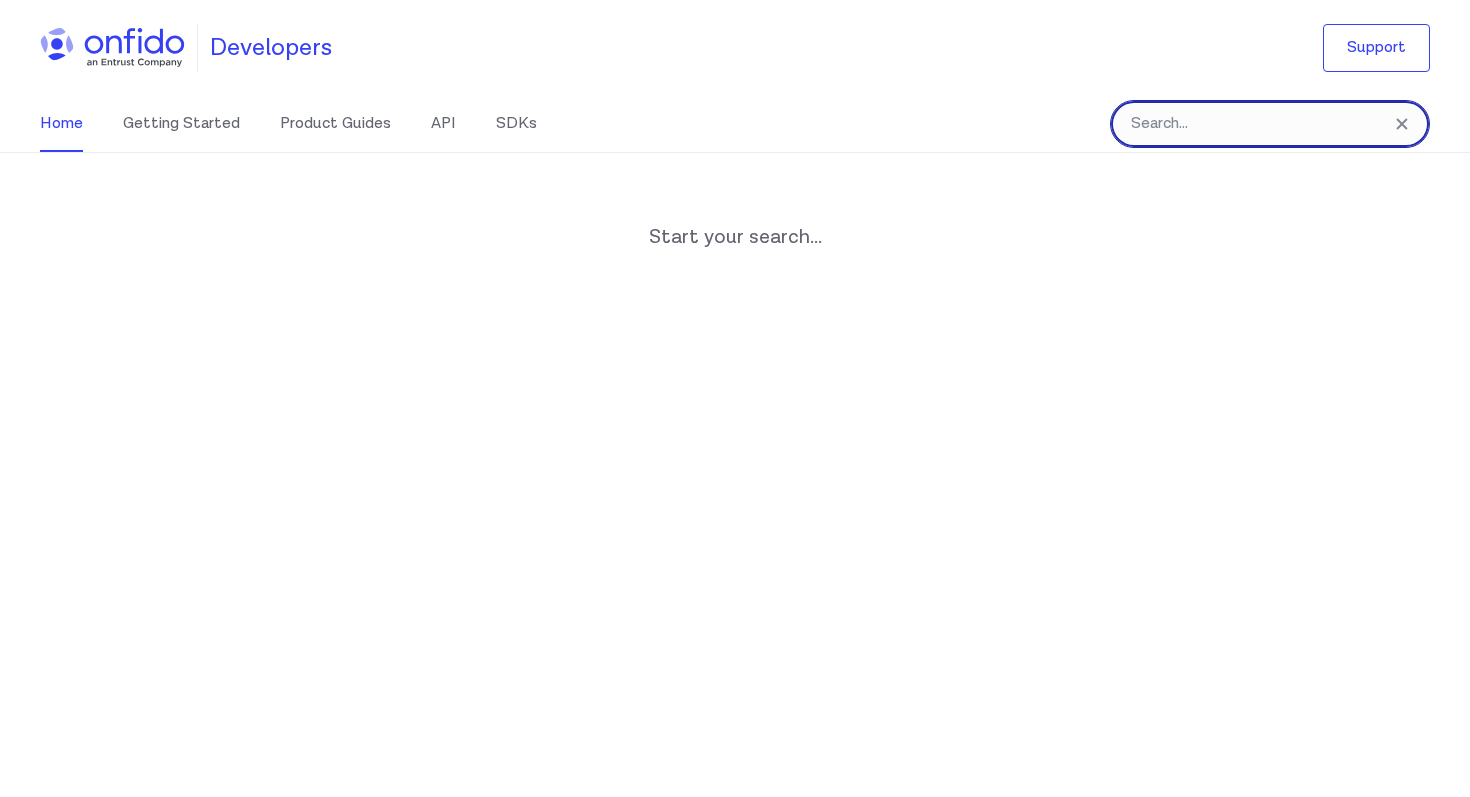 click at bounding box center [1270, 124] 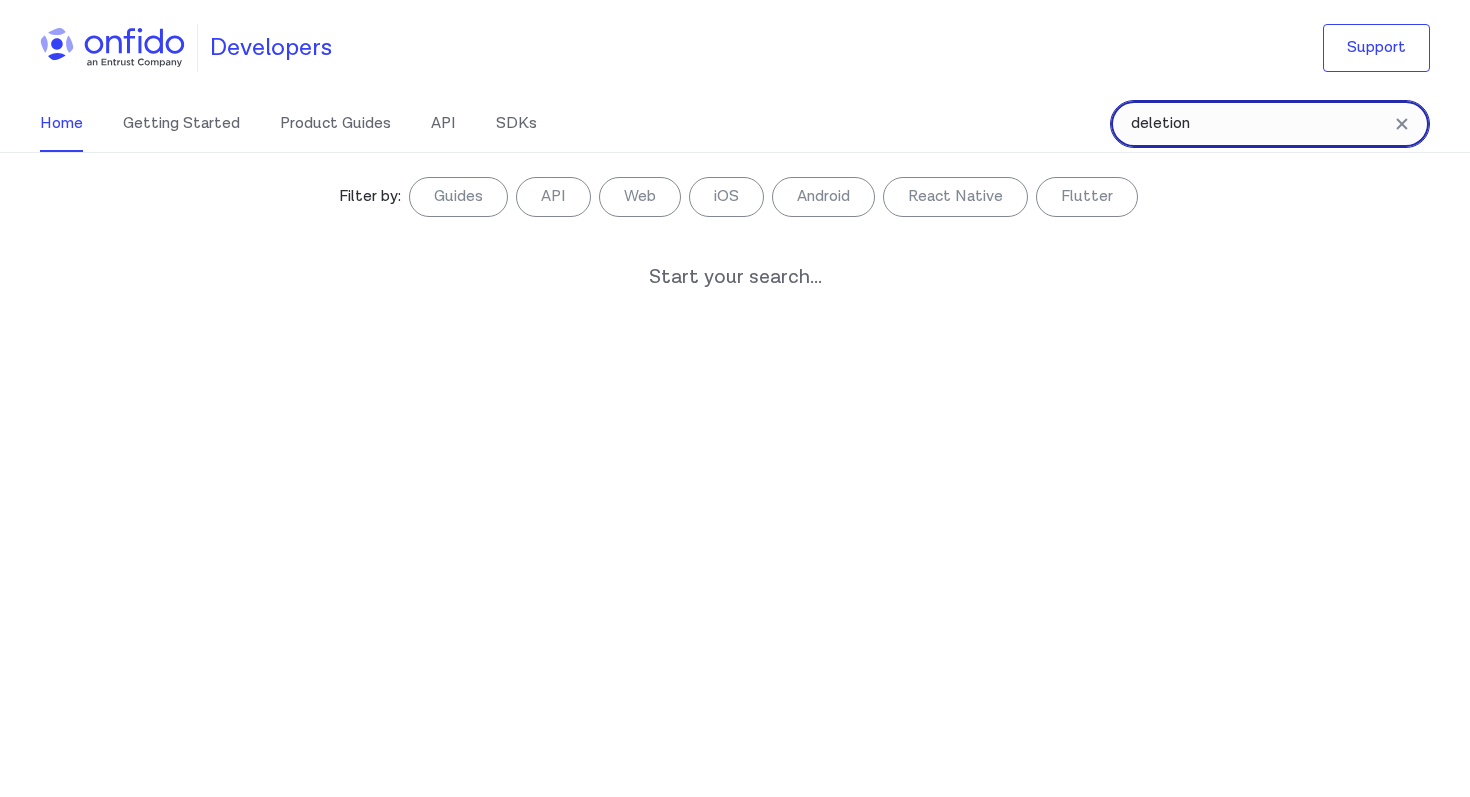 type on "deletion" 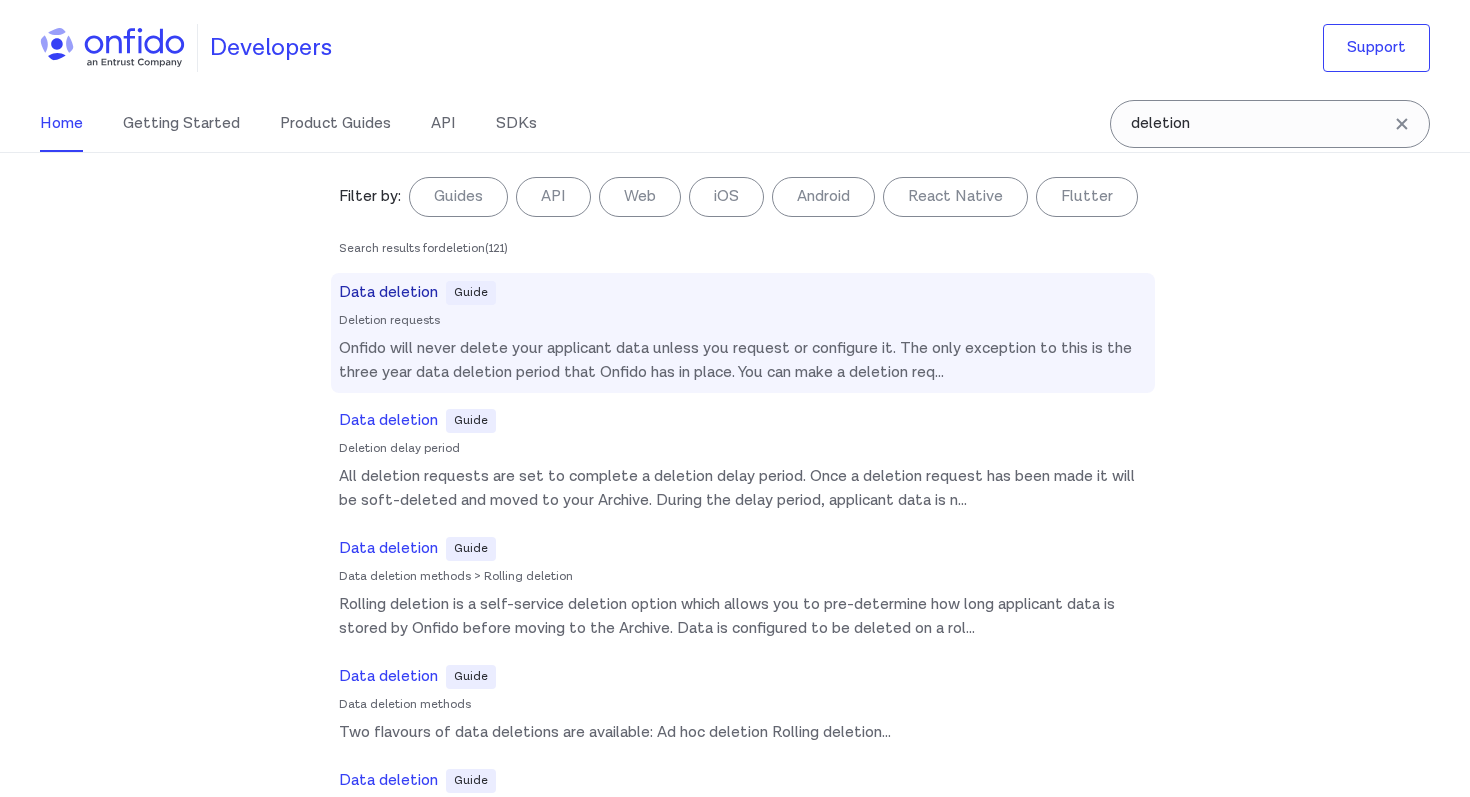 click on "Data deletion" at bounding box center (388, 293) 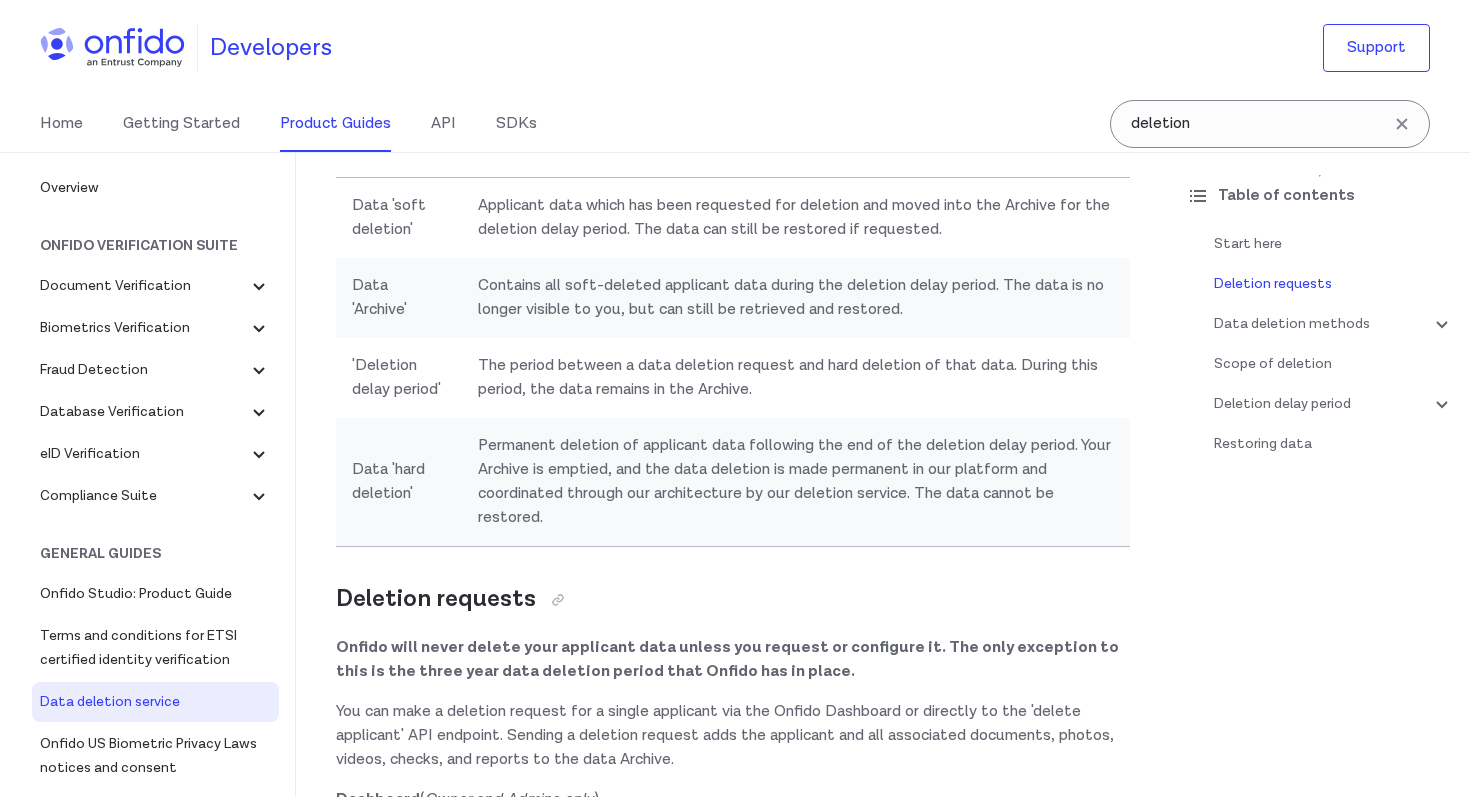 scroll, scrollTop: 0, scrollLeft: 0, axis: both 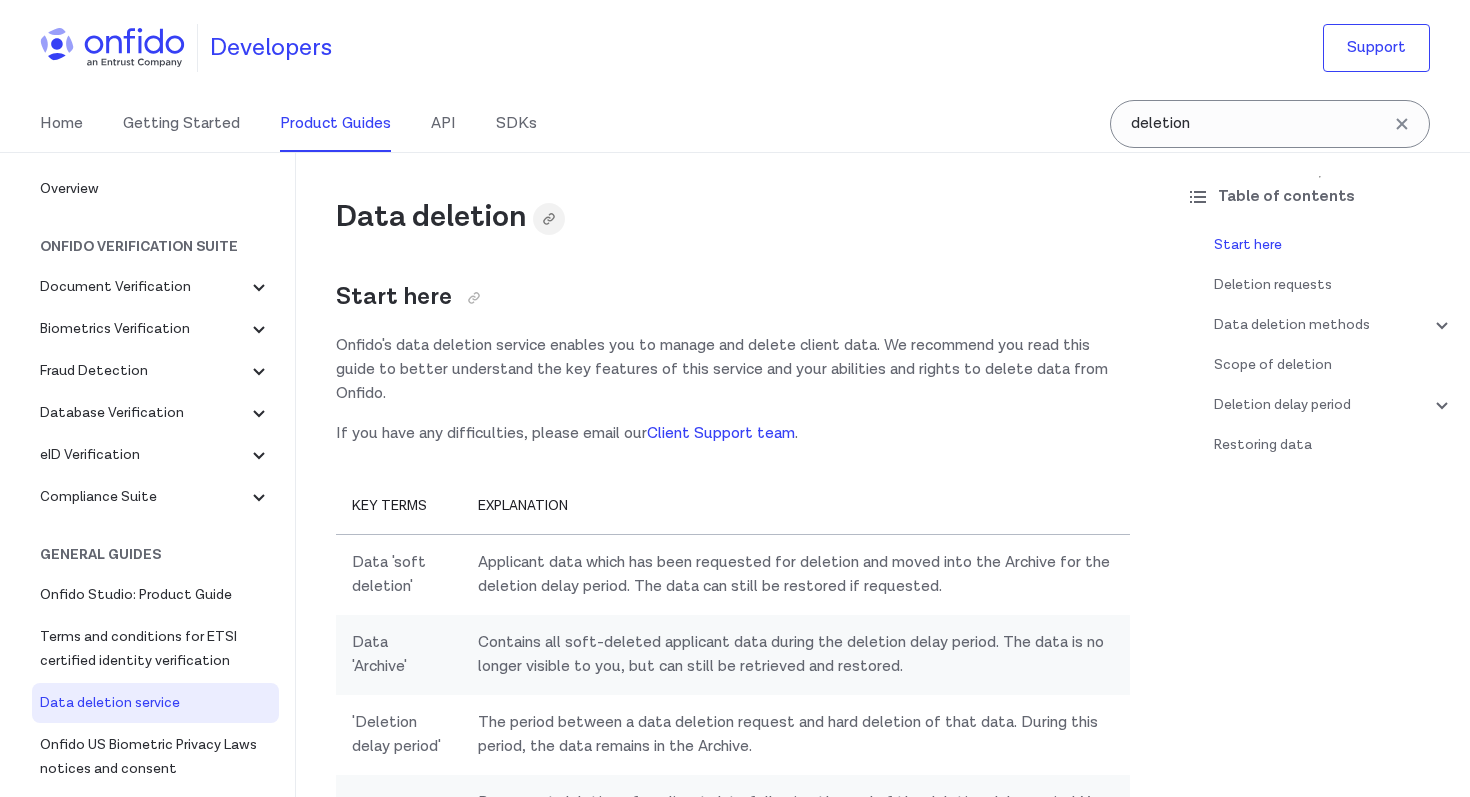 click at bounding box center (549, 219) 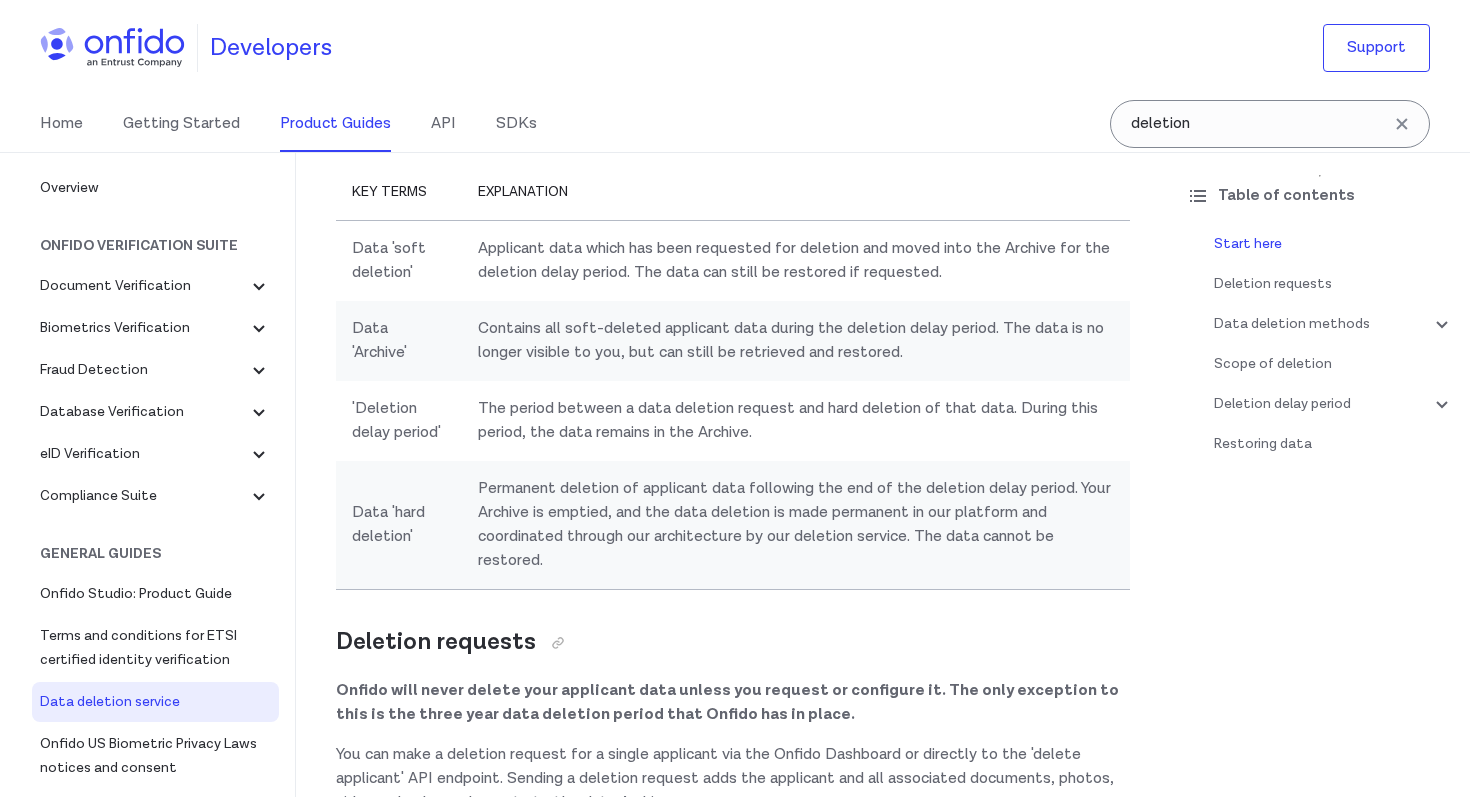 scroll, scrollTop: 353, scrollLeft: 0, axis: vertical 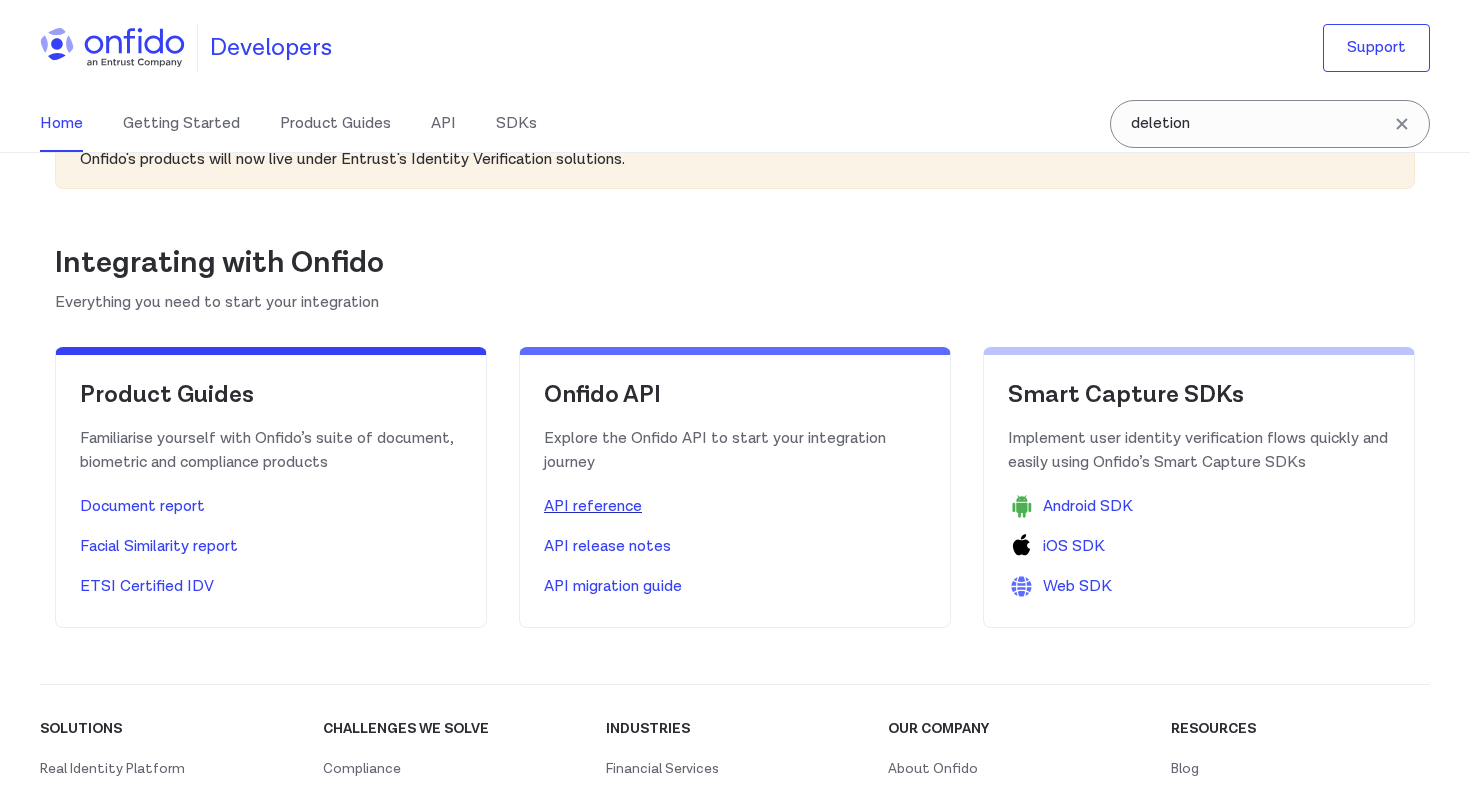 click on "API reference" at bounding box center (593, 507) 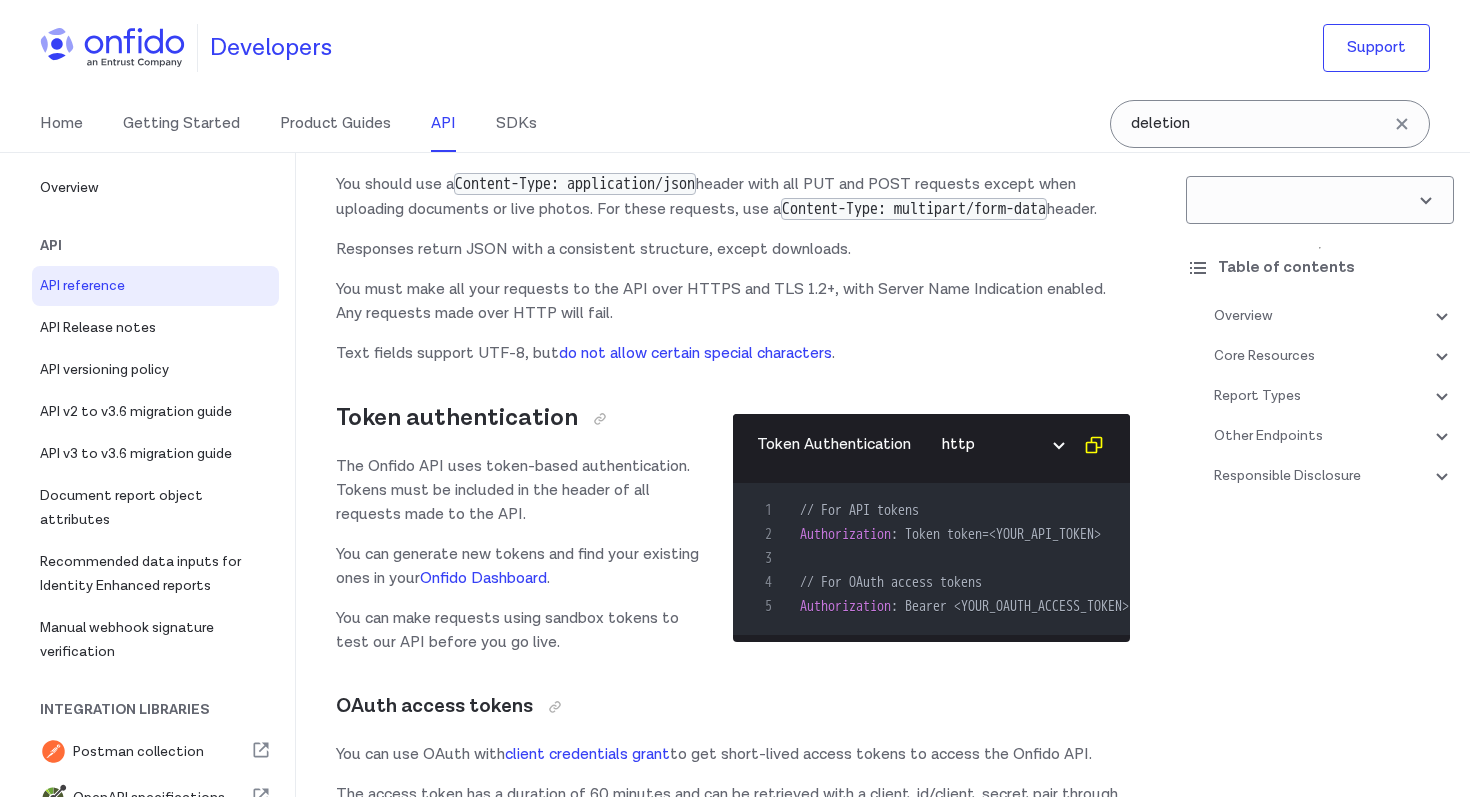 scroll, scrollTop: 0, scrollLeft: 0, axis: both 